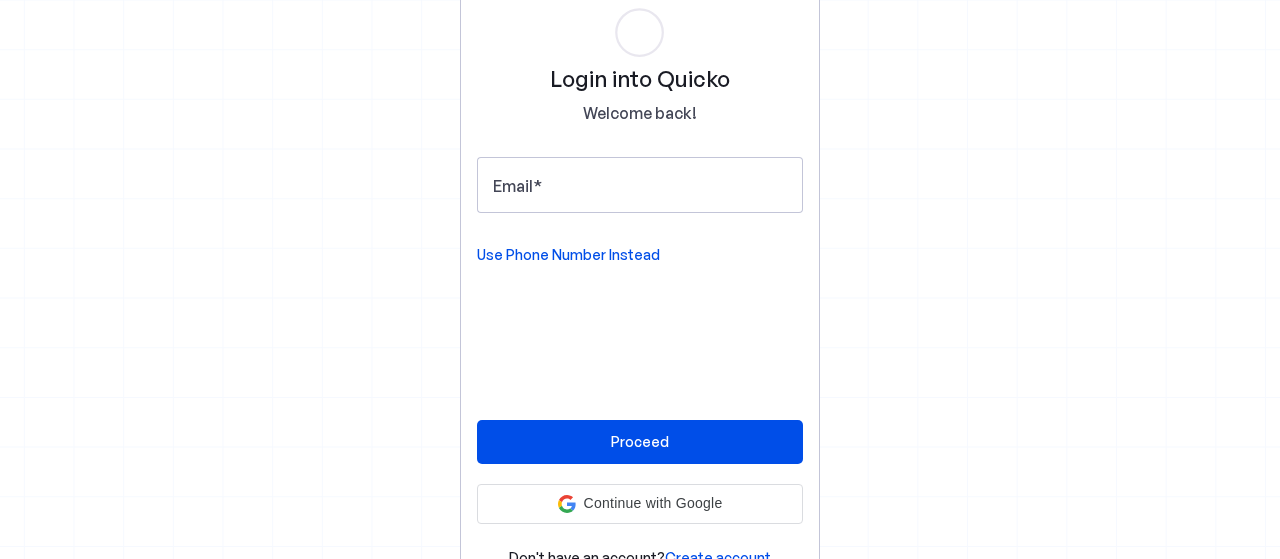 scroll, scrollTop: 0, scrollLeft: 0, axis: both 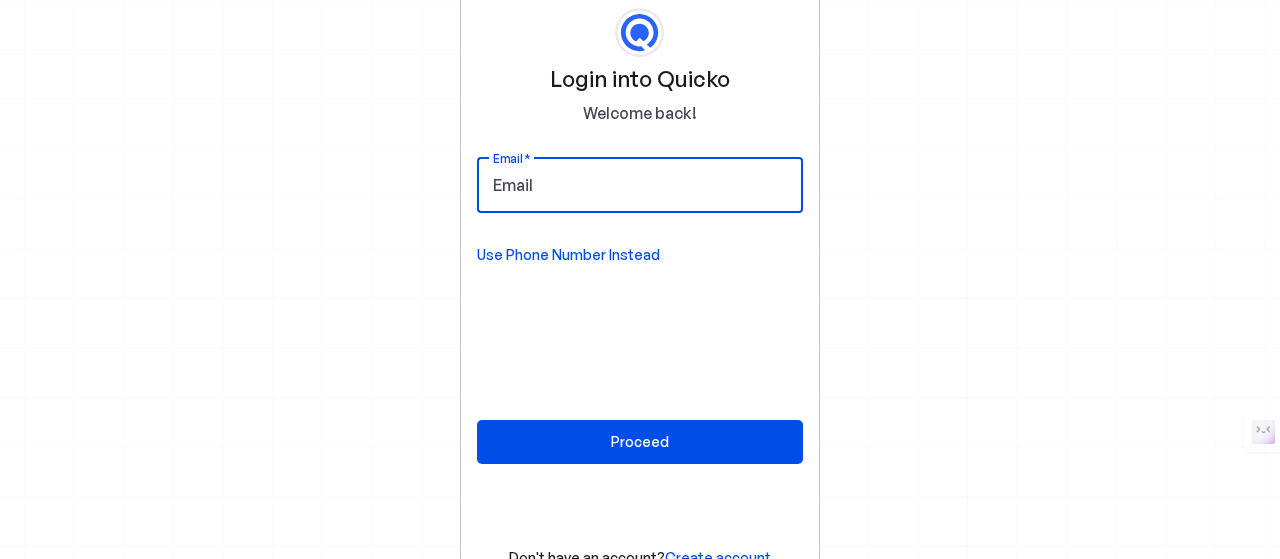 click on "Email" at bounding box center (640, 185) 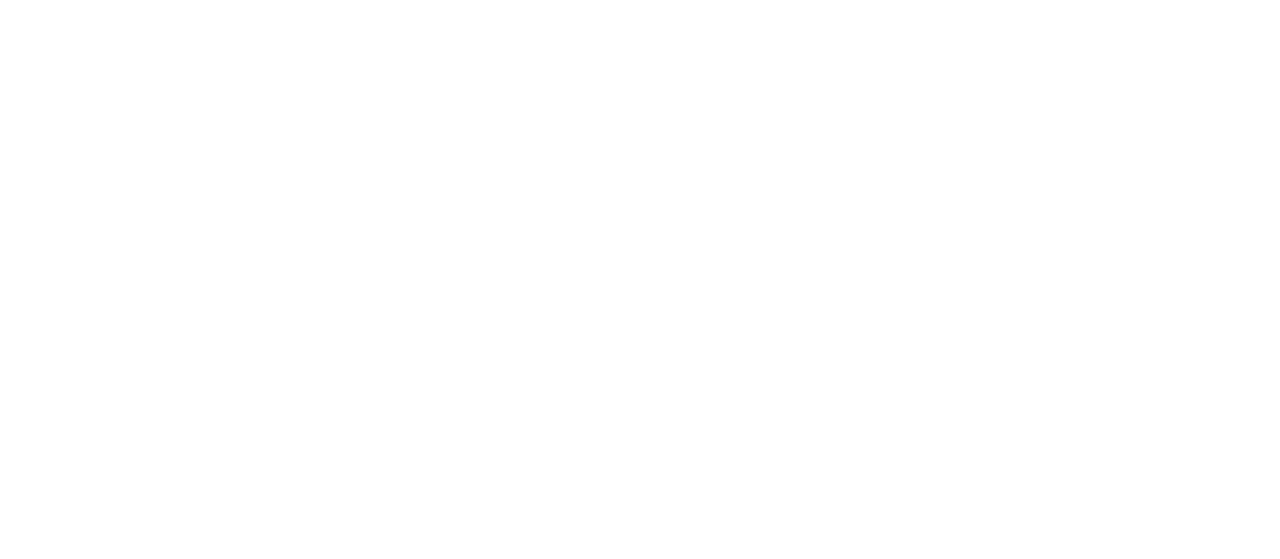 scroll, scrollTop: 0, scrollLeft: 0, axis: both 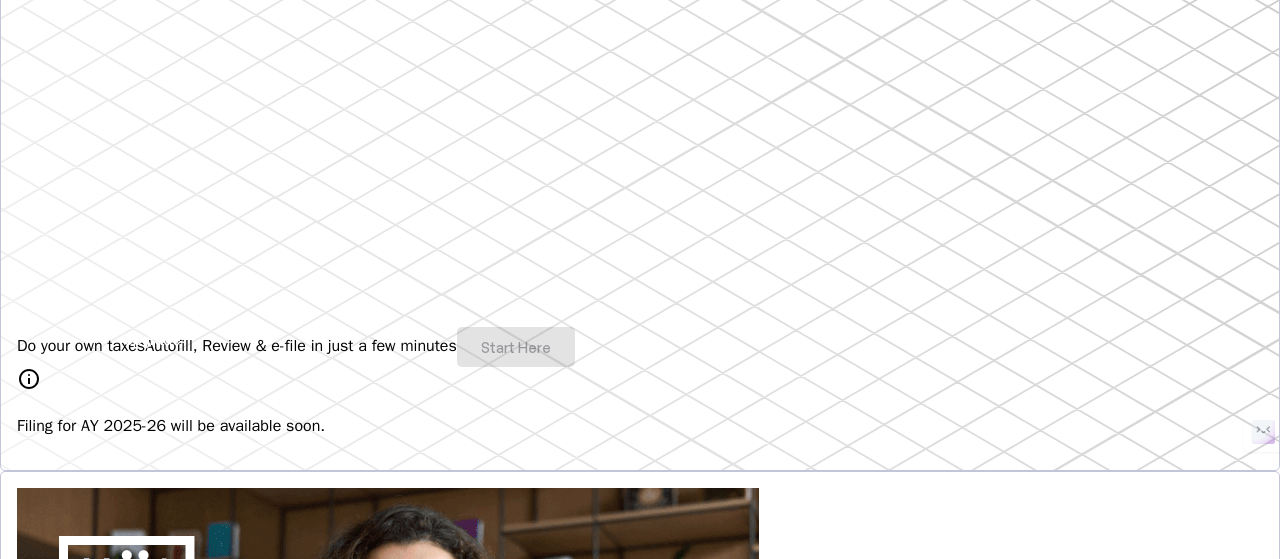 click on "Do your own taxes   Autofill, Review & e-file in just a few minutes   Start Here" at bounding box center (640, 347) 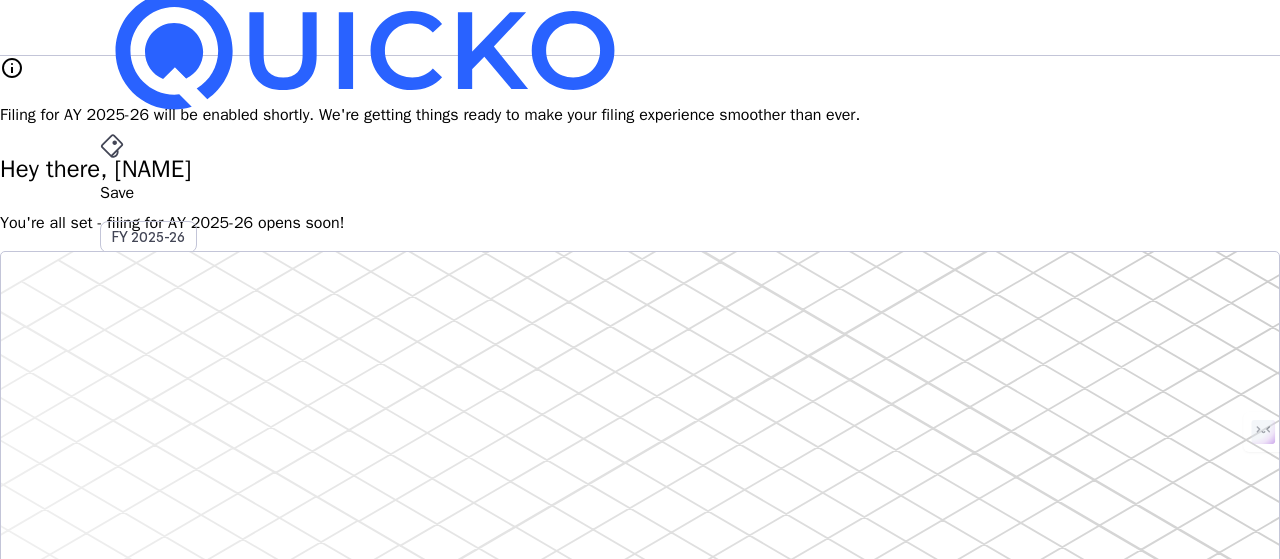 scroll, scrollTop: 0, scrollLeft: 0, axis: both 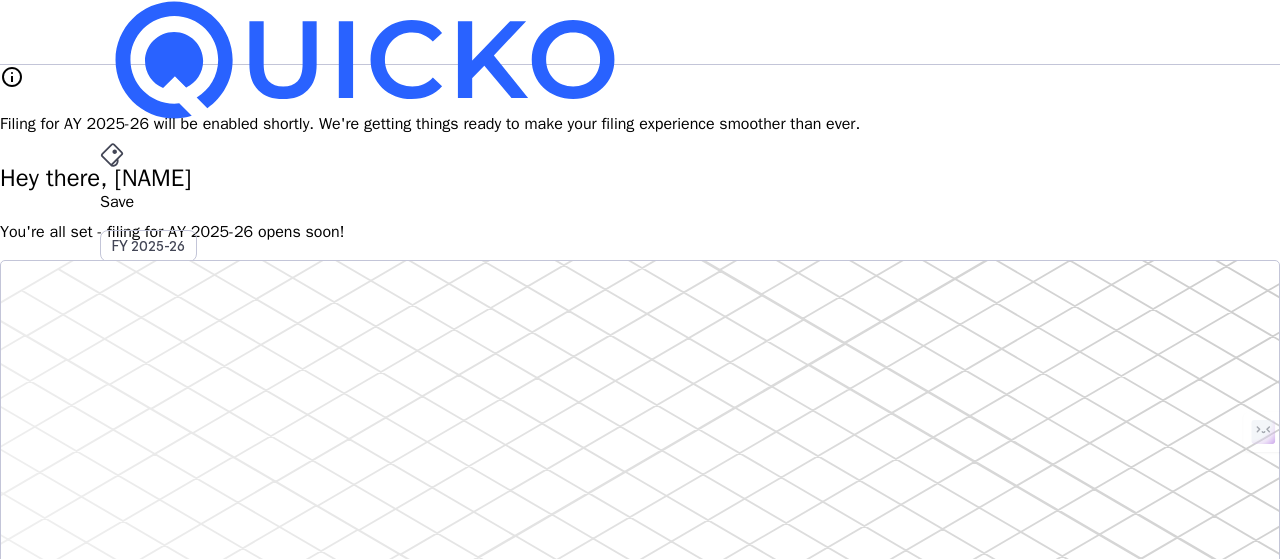 click on "More" at bounding box center [640, 496] 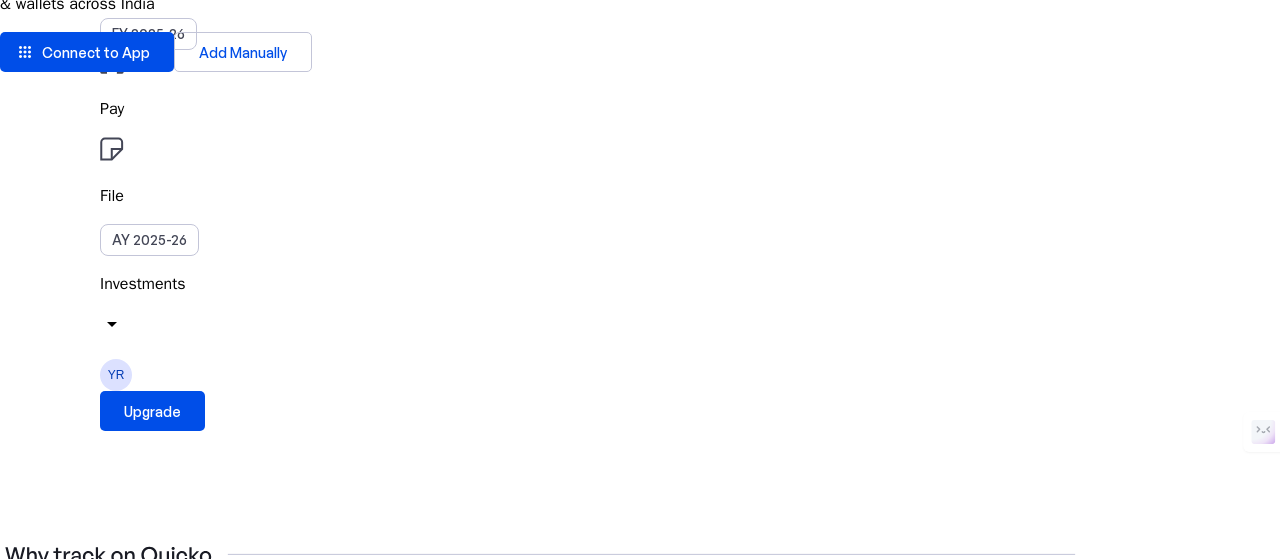 scroll, scrollTop: 213, scrollLeft: 0, axis: vertical 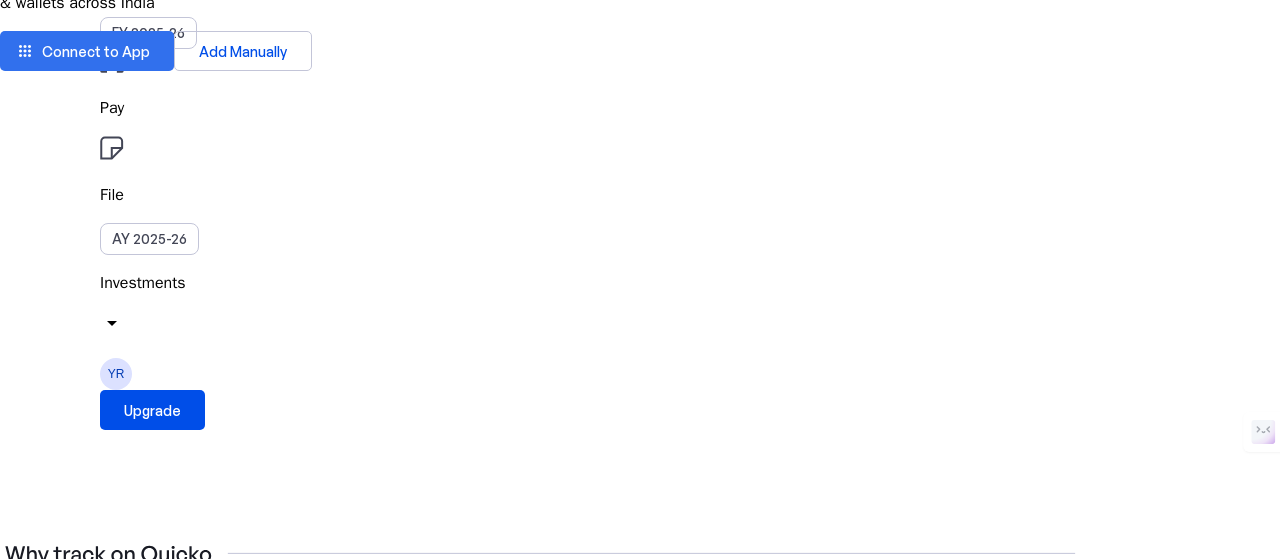 click at bounding box center (87, 51) 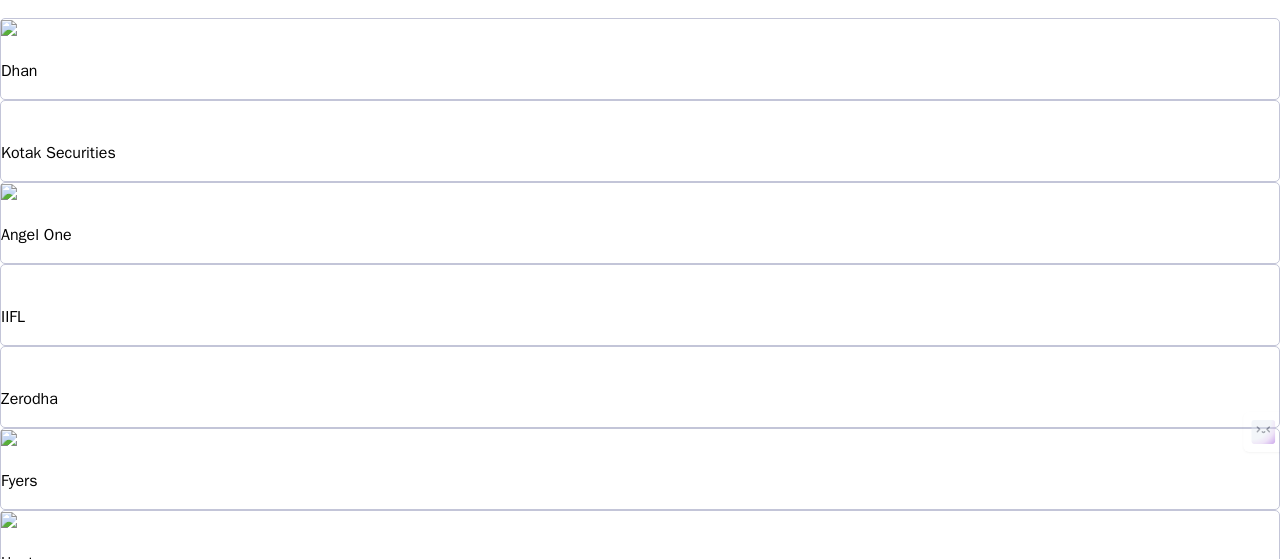 scroll, scrollTop: 161, scrollLeft: 0, axis: vertical 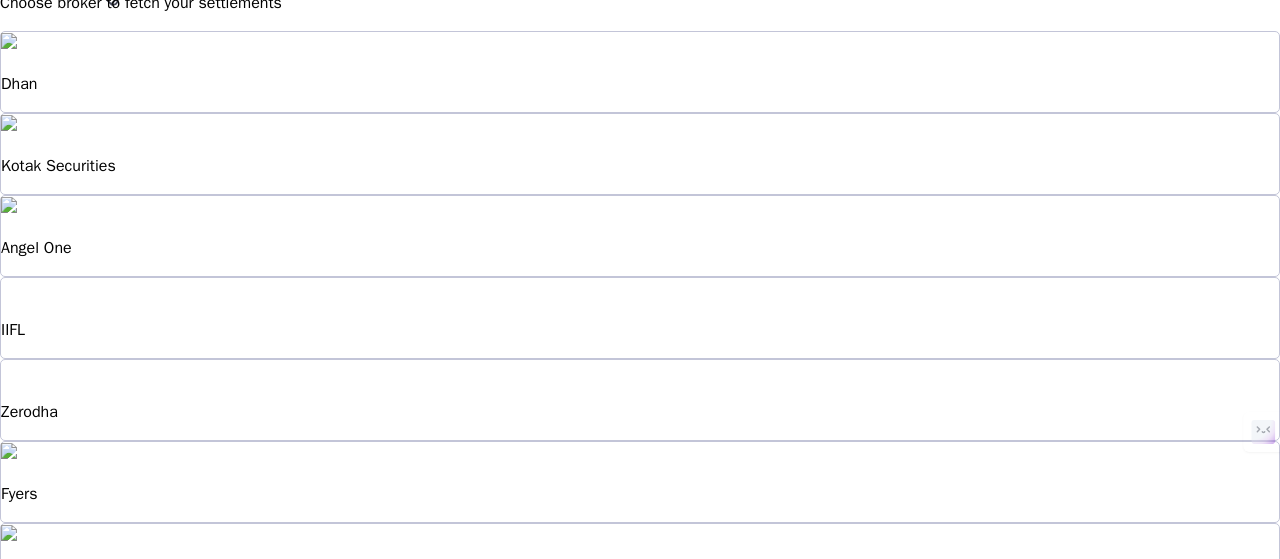 click on "Zerodha" at bounding box center [640, 400] 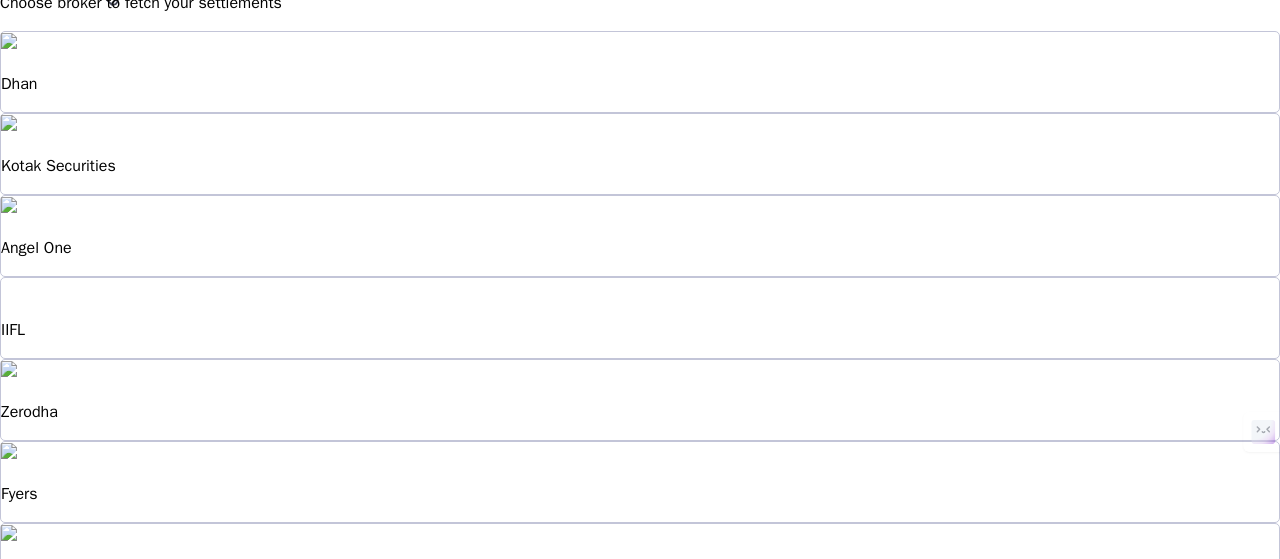 scroll, scrollTop: 0, scrollLeft: 0, axis: both 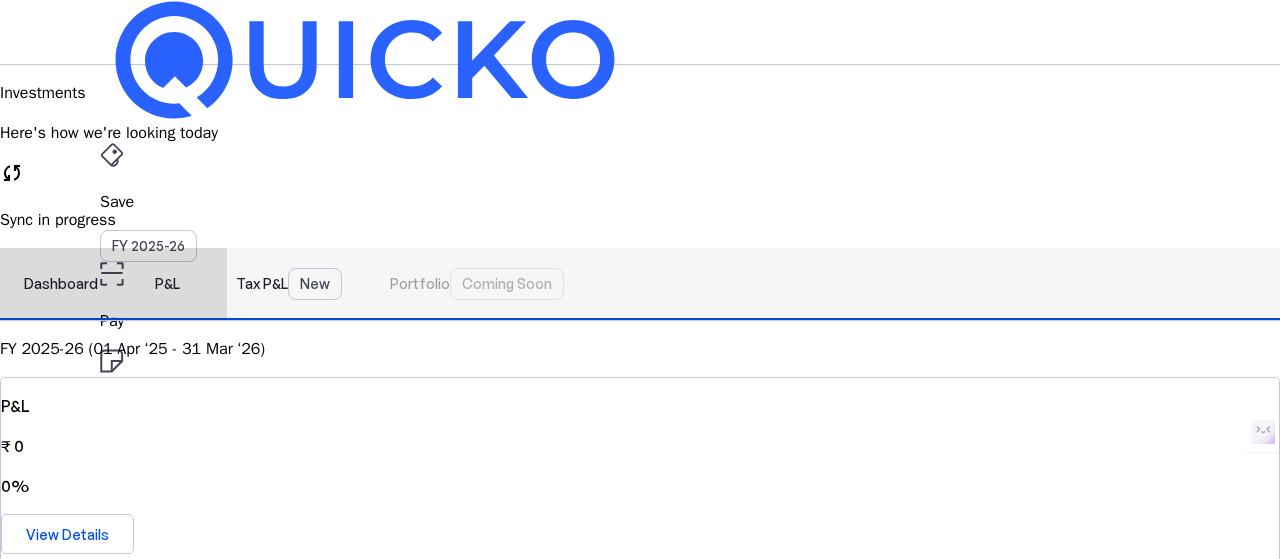 click on "P&L" at bounding box center (167, 284) 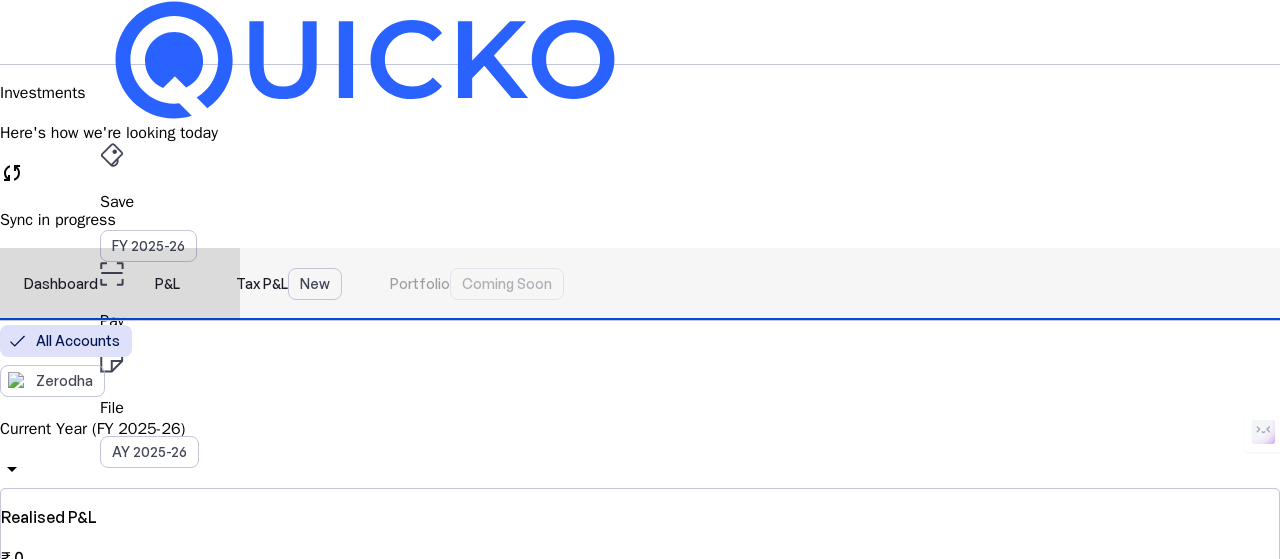 click on "Tax P&L  New" at bounding box center [289, 284] 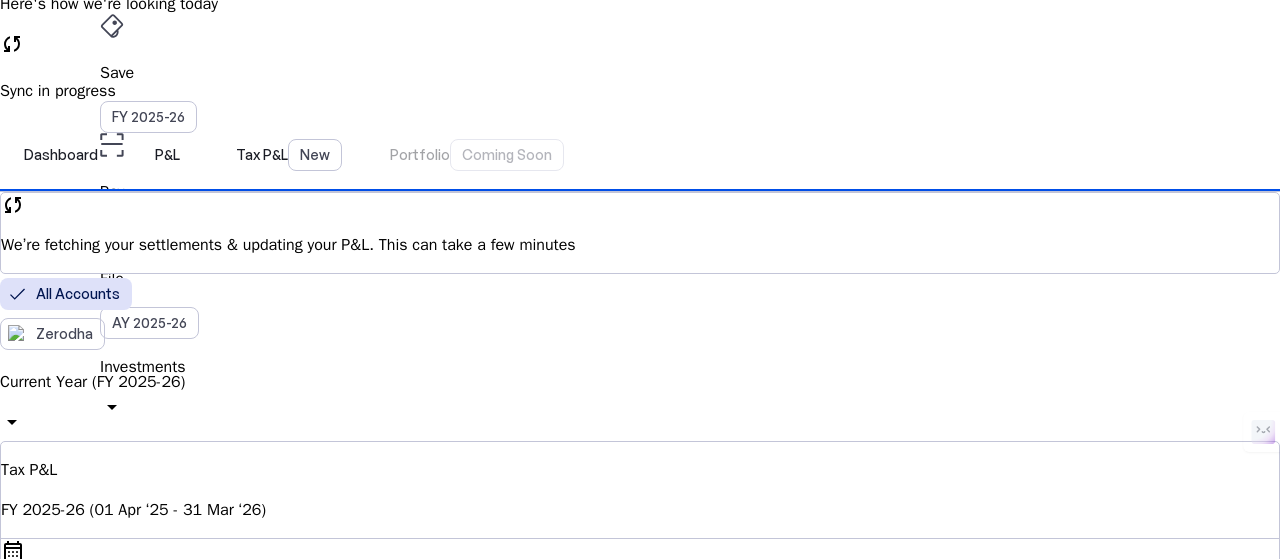 scroll, scrollTop: 130, scrollLeft: 0, axis: vertical 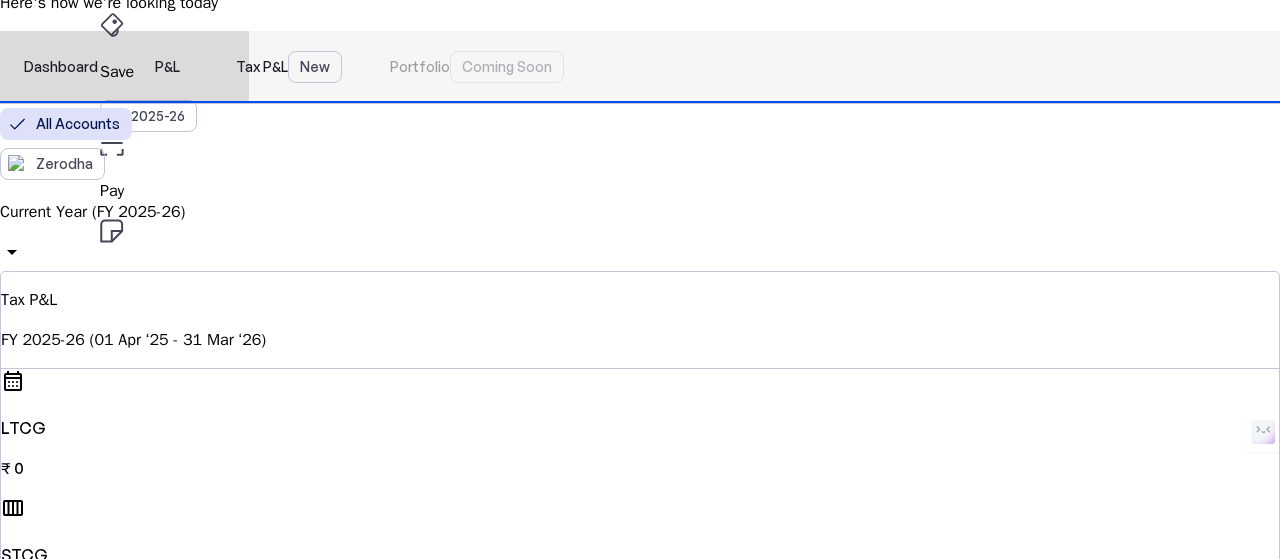 click on "P&L" at bounding box center [167, 67] 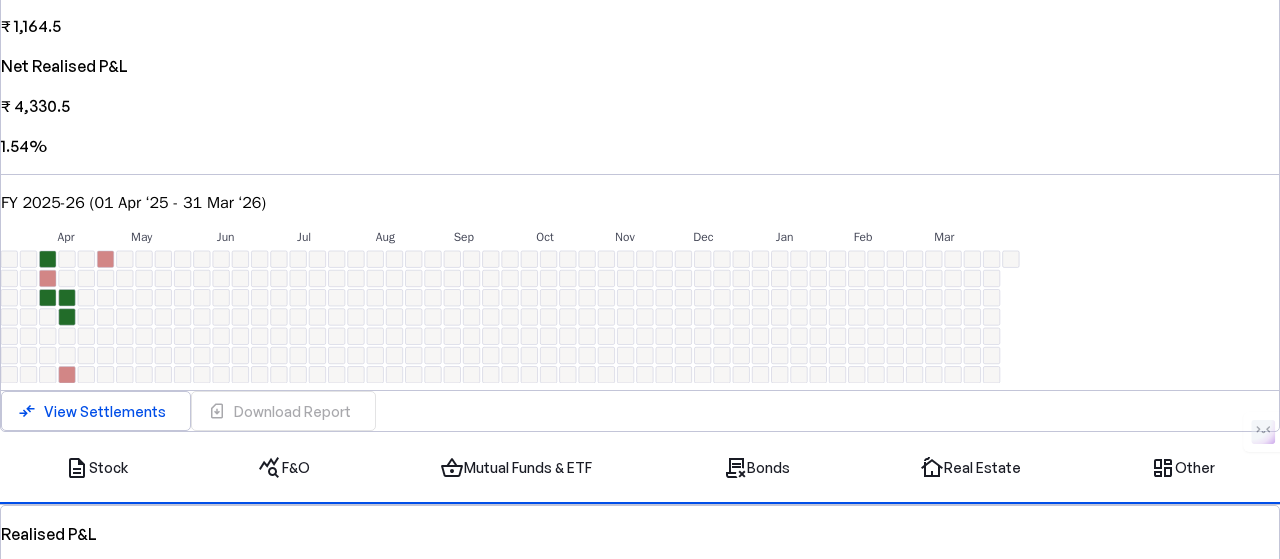 scroll, scrollTop: 565, scrollLeft: 0, axis: vertical 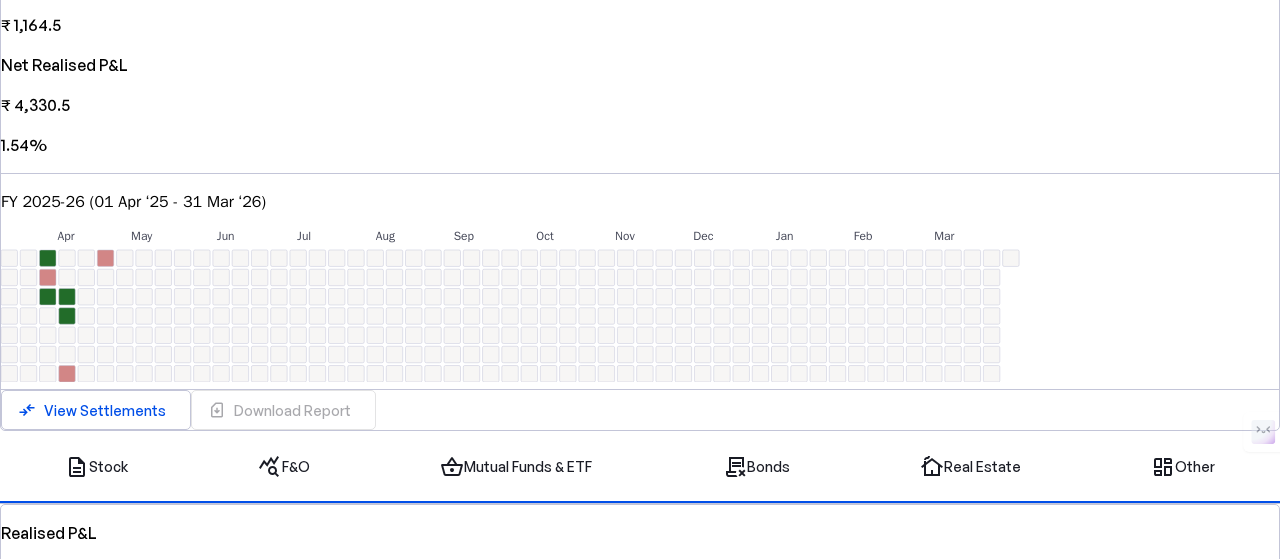 click on "+[AMOUNT] on [DATE] '[YEAR]" at bounding box center [67, 297] 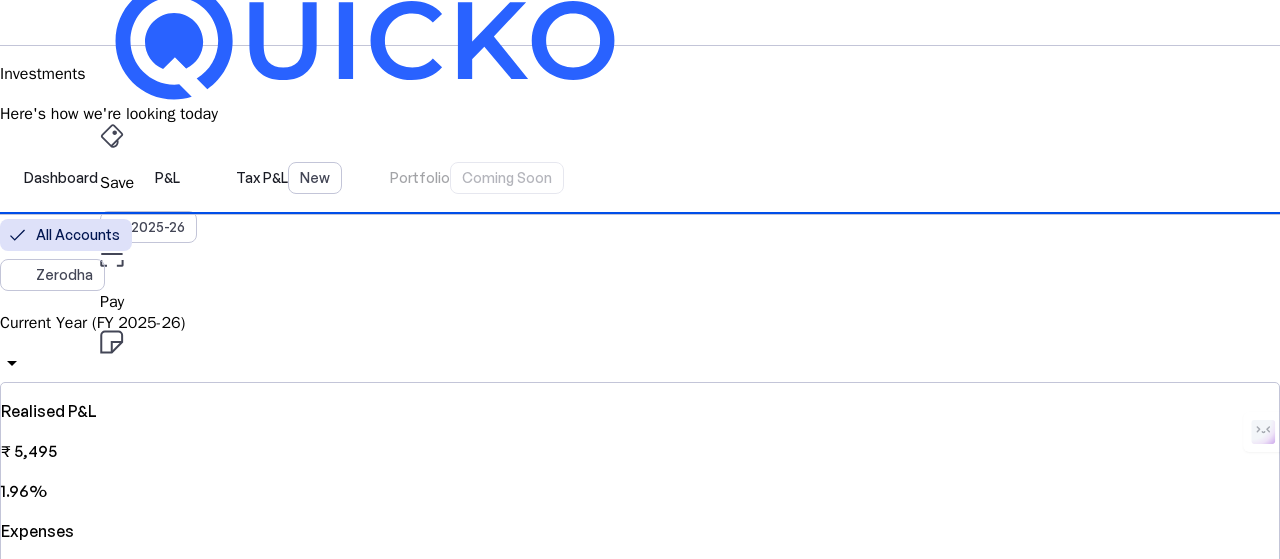 scroll, scrollTop: 0, scrollLeft: 0, axis: both 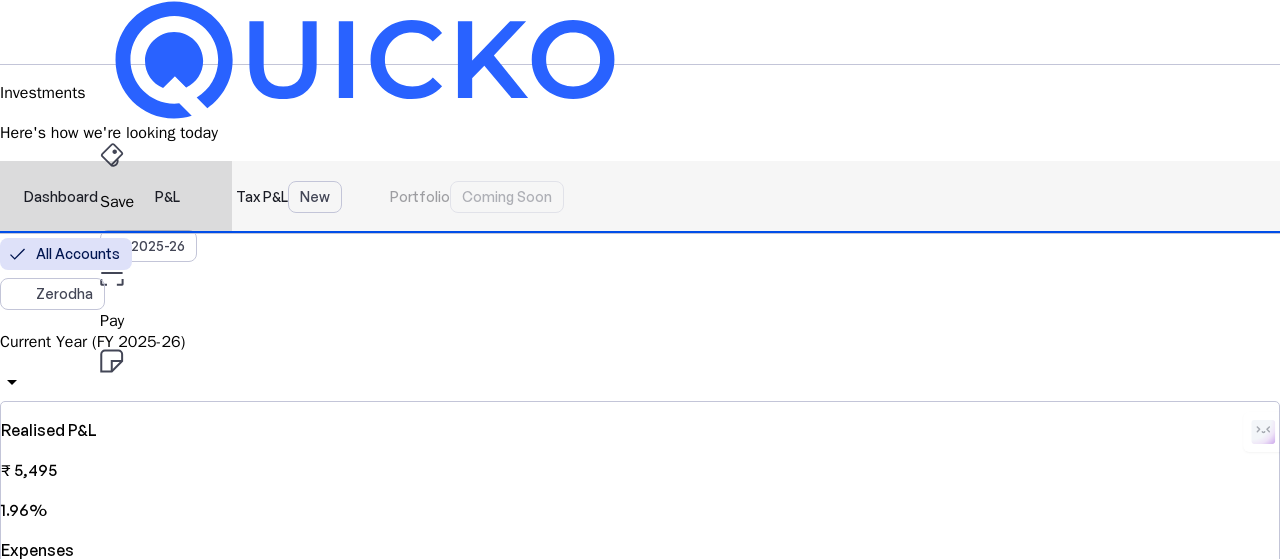 click on "Dashboard" at bounding box center [61, 197] 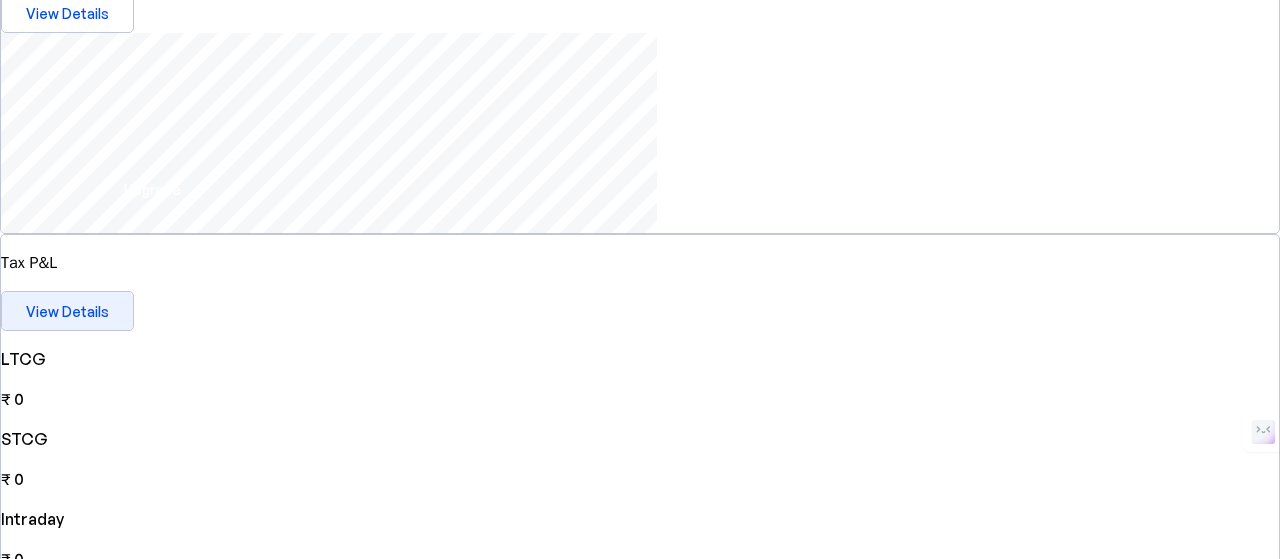 scroll, scrollTop: 433, scrollLeft: 0, axis: vertical 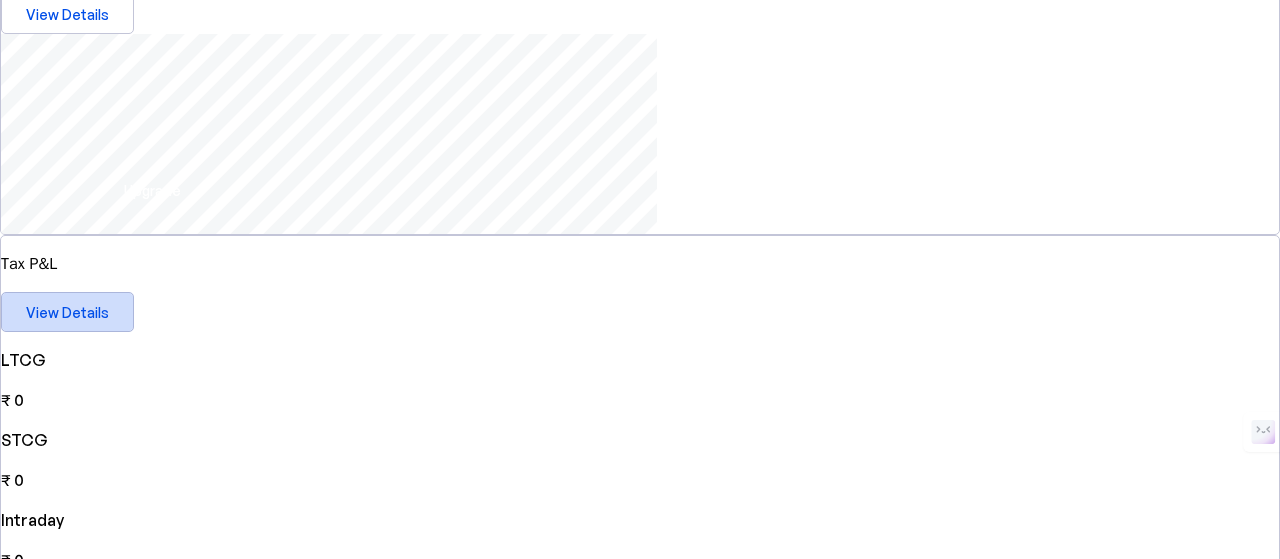 click at bounding box center (67, 312) 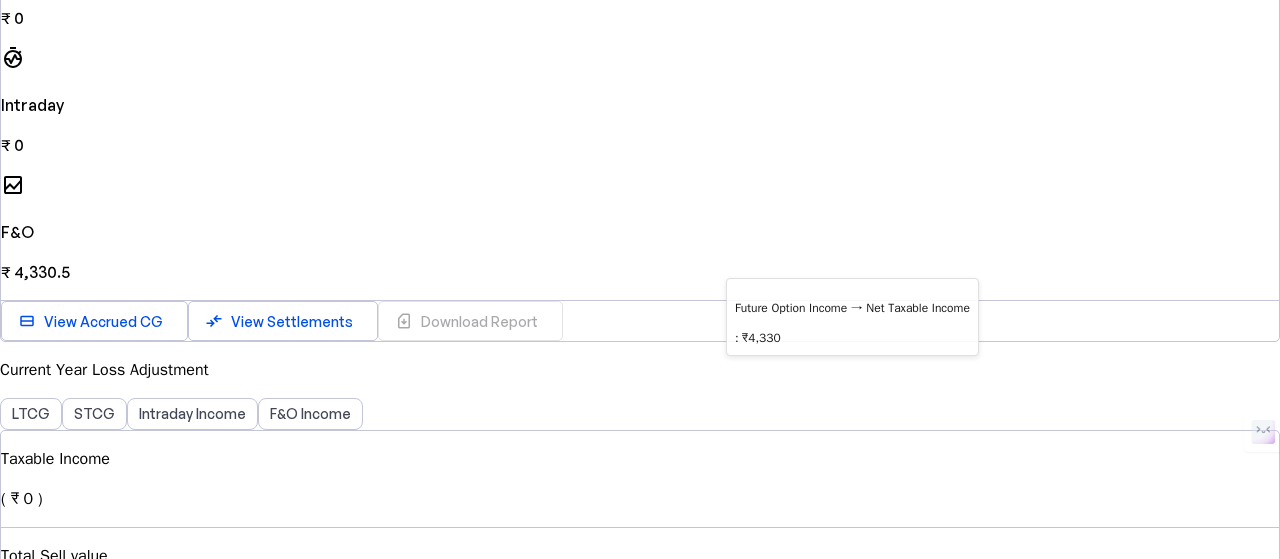 scroll, scrollTop: 679, scrollLeft: 0, axis: vertical 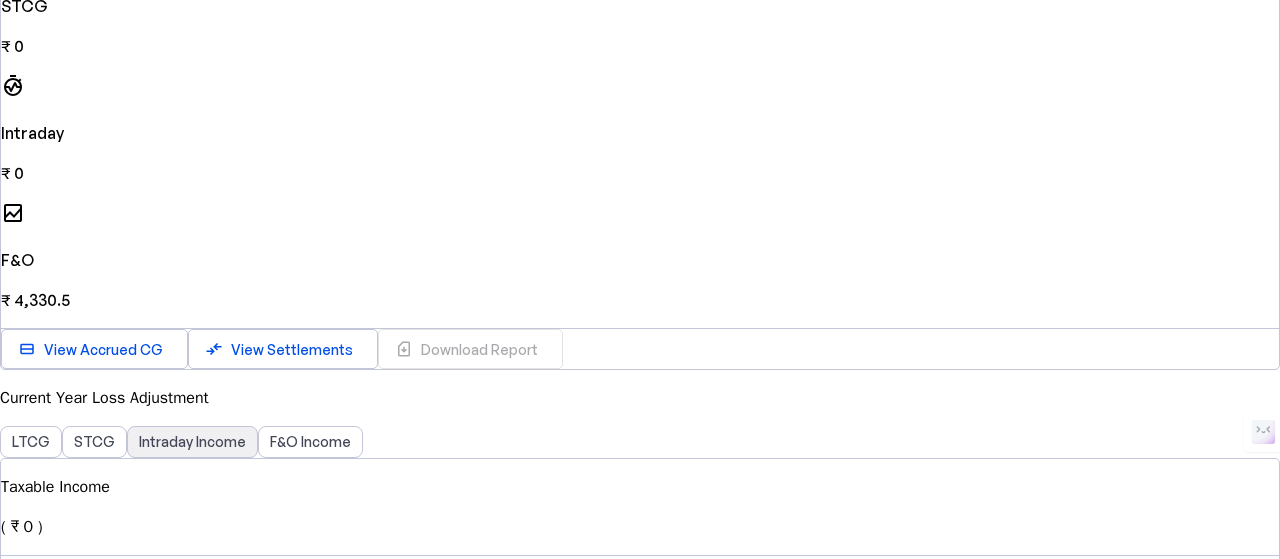 click on "Intraday Income" at bounding box center (192, 442) 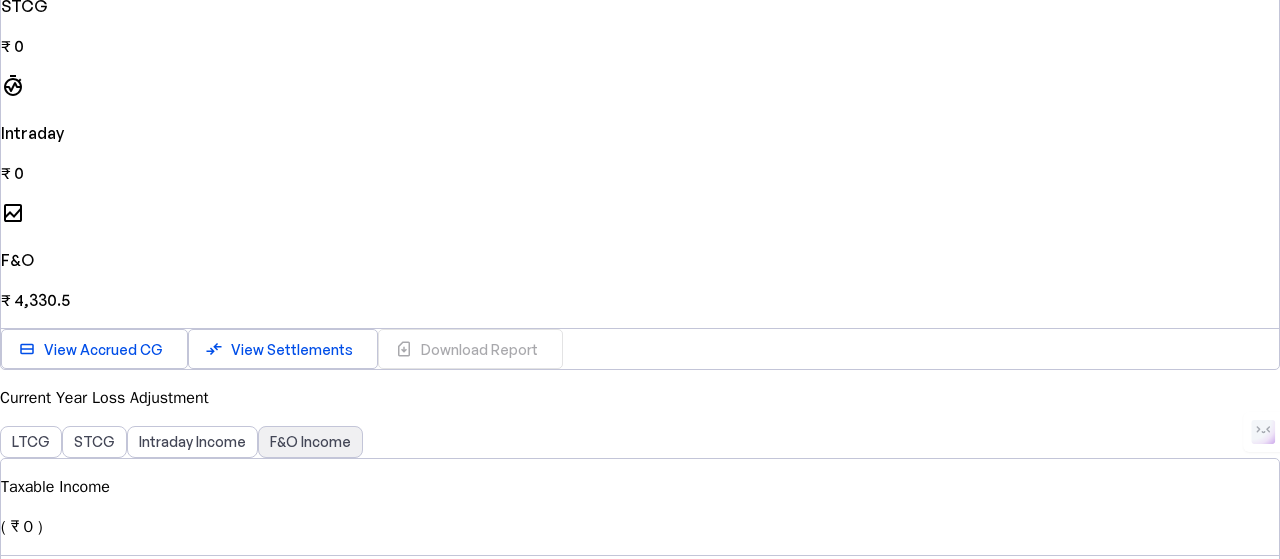 click on "F&O Income" at bounding box center [310, 442] 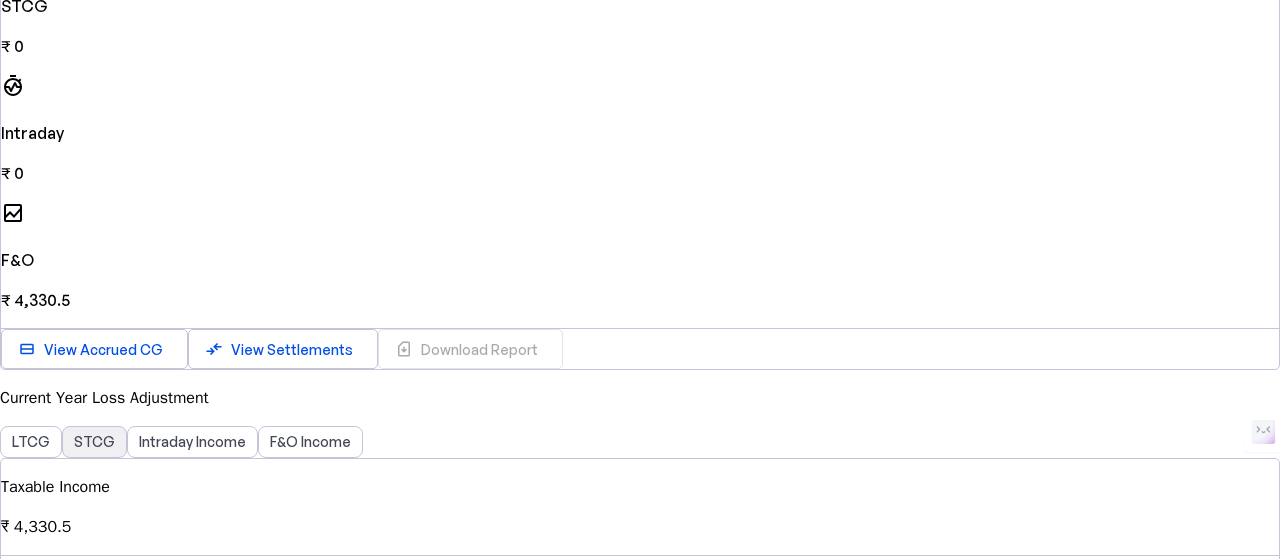 click on "STCG" at bounding box center (94, 442) 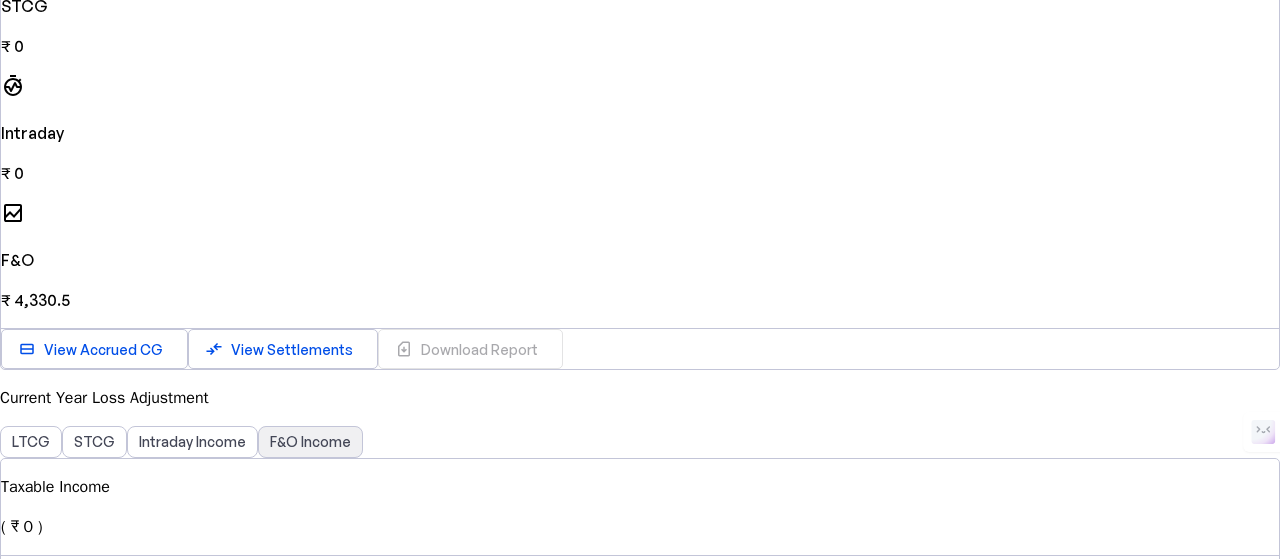 click on "F&O Income" at bounding box center [310, 442] 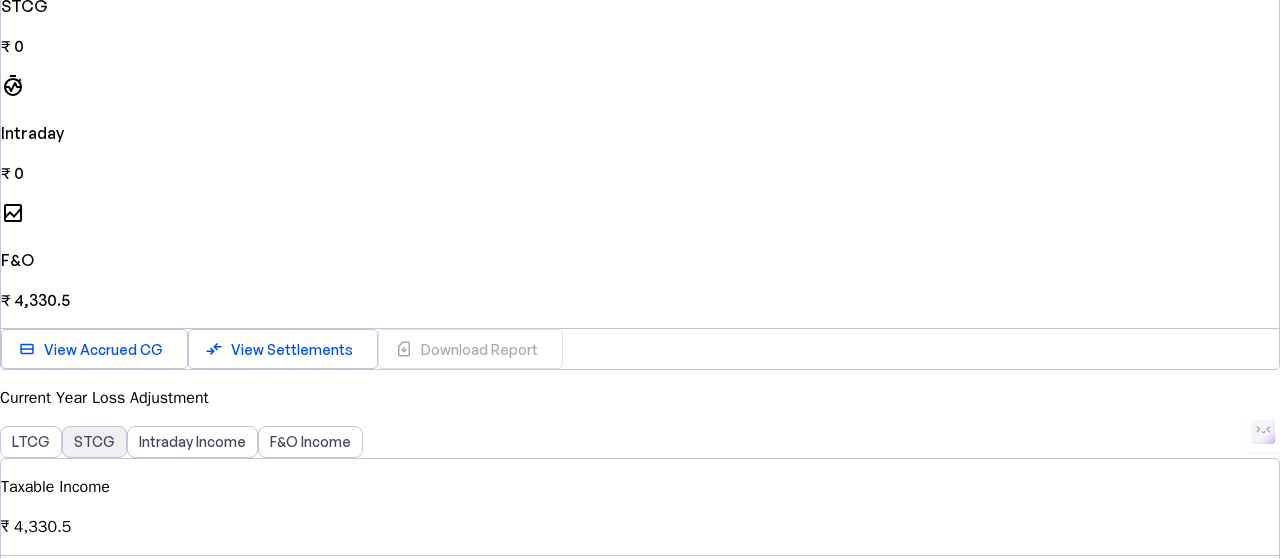 click on "STCG" at bounding box center (94, 442) 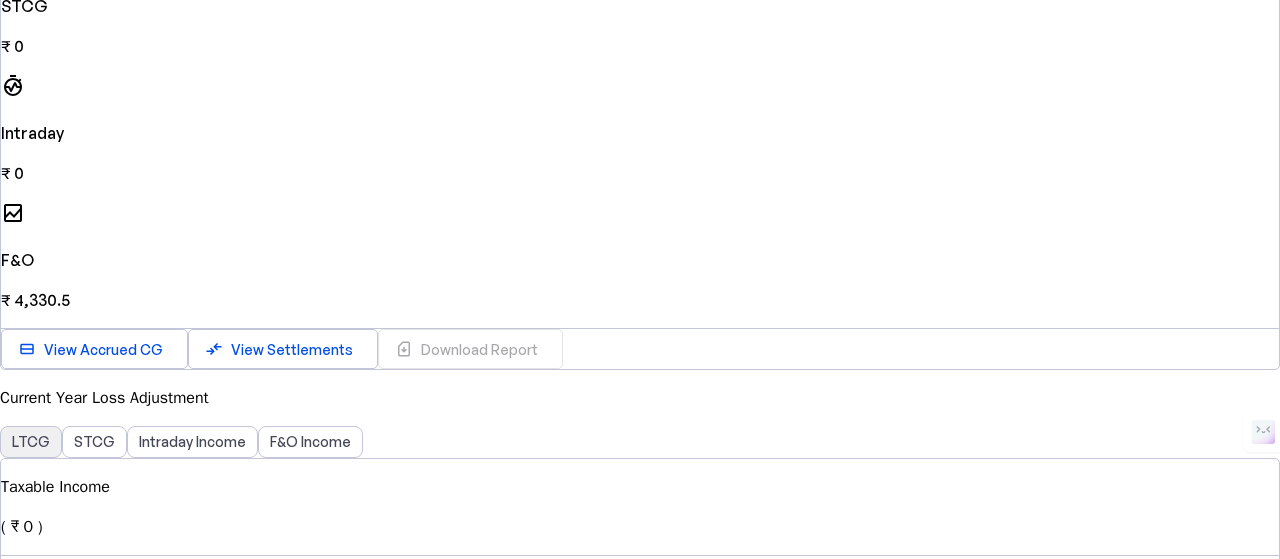 click on "LTCG" at bounding box center [31, 442] 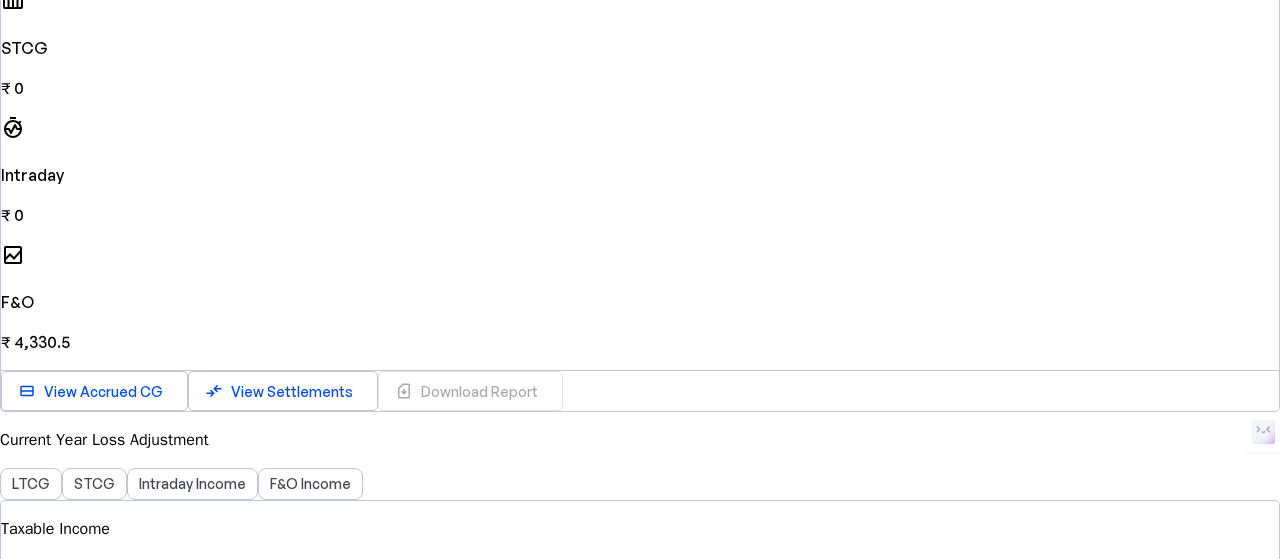 scroll, scrollTop: 0, scrollLeft: 0, axis: both 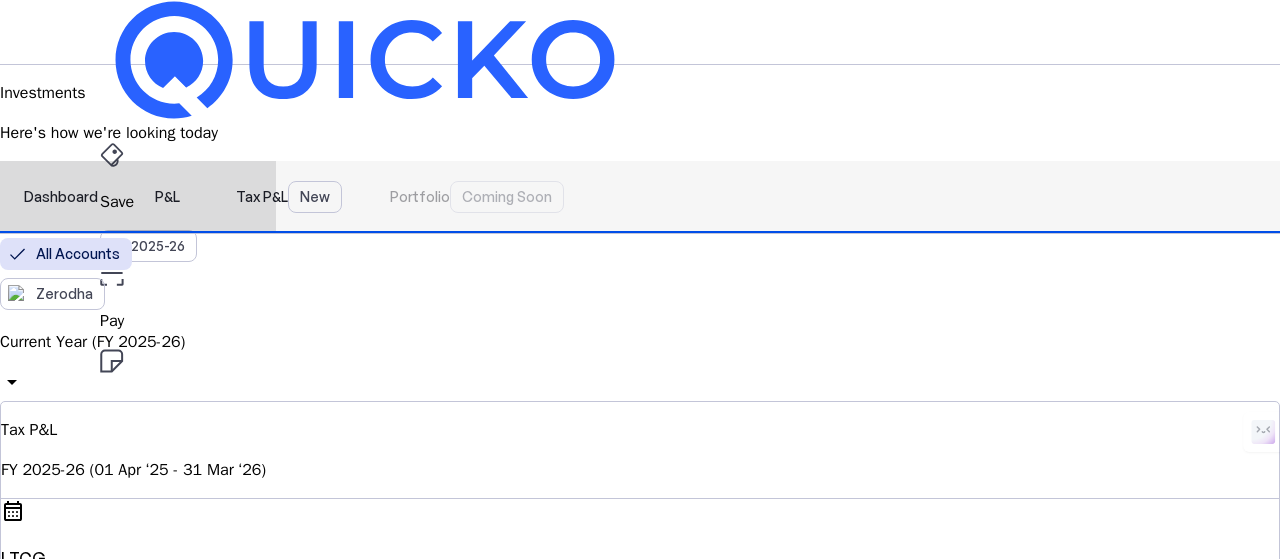 click on "Dashboard" at bounding box center [61, 197] 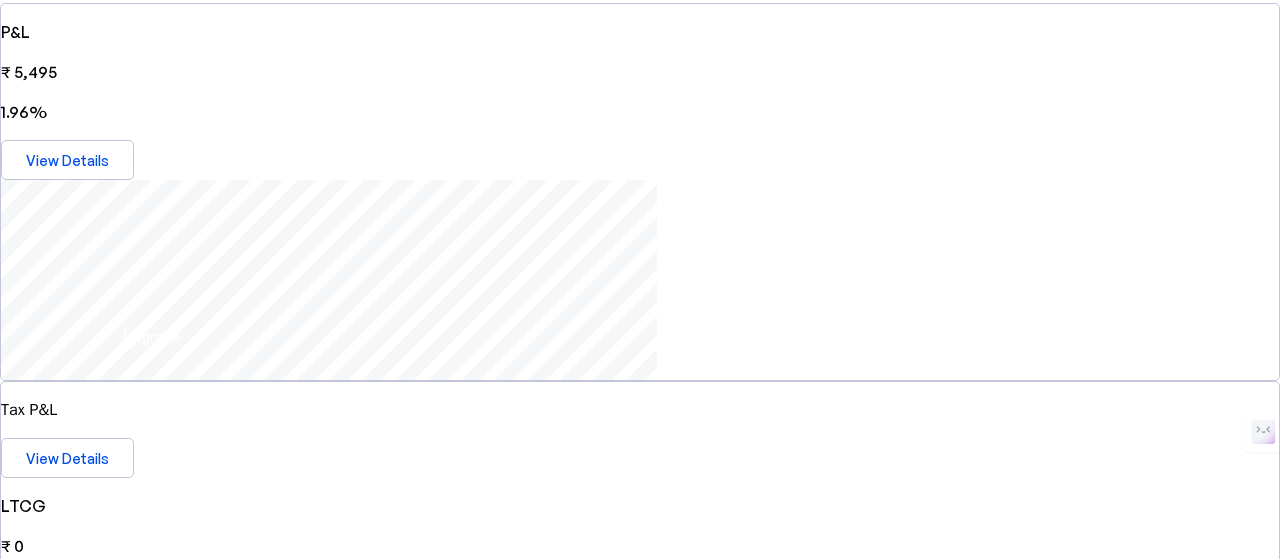 scroll, scrollTop: 299, scrollLeft: 0, axis: vertical 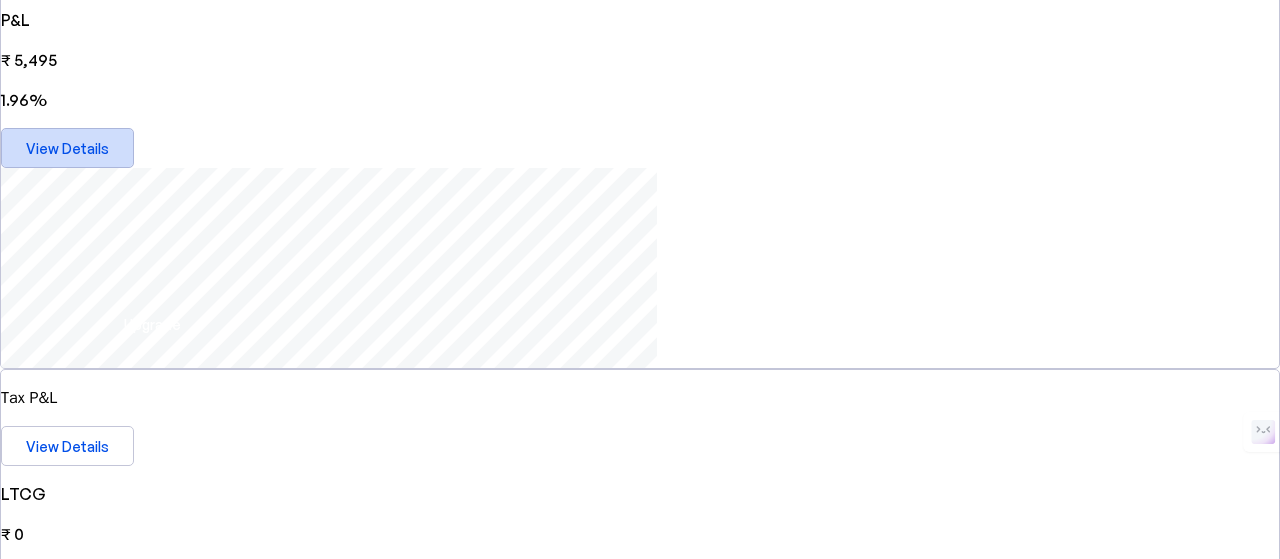 click at bounding box center (67, 148) 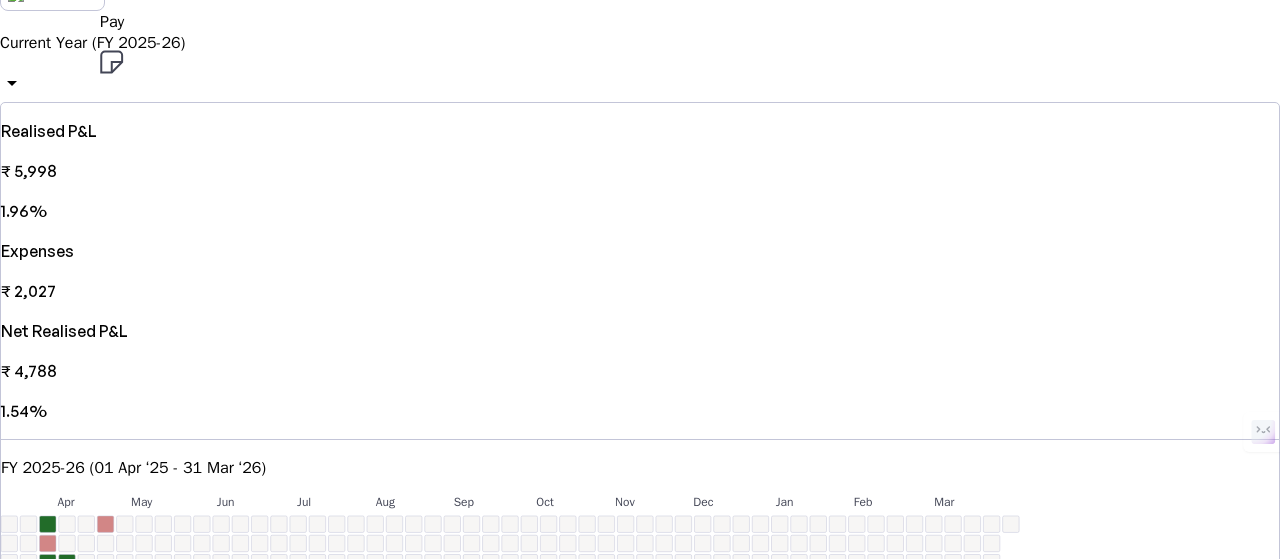 scroll, scrollTop: 0, scrollLeft: 0, axis: both 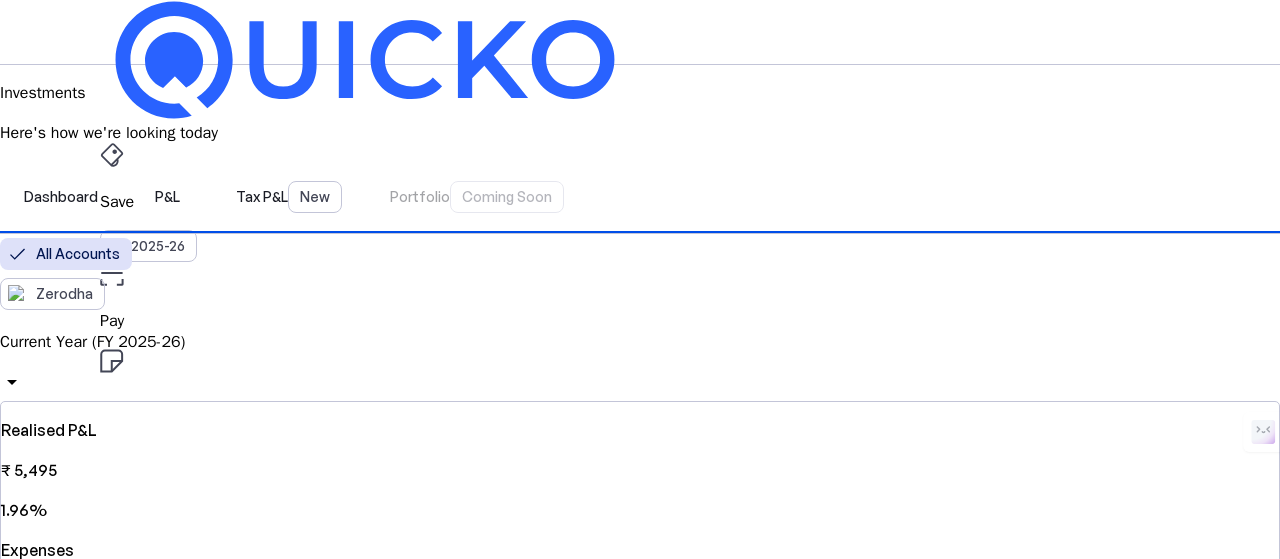 click on "Dashboard   P&L   Tax P&L  New  Portfolio  Coming Soon" at bounding box center (640, 197) 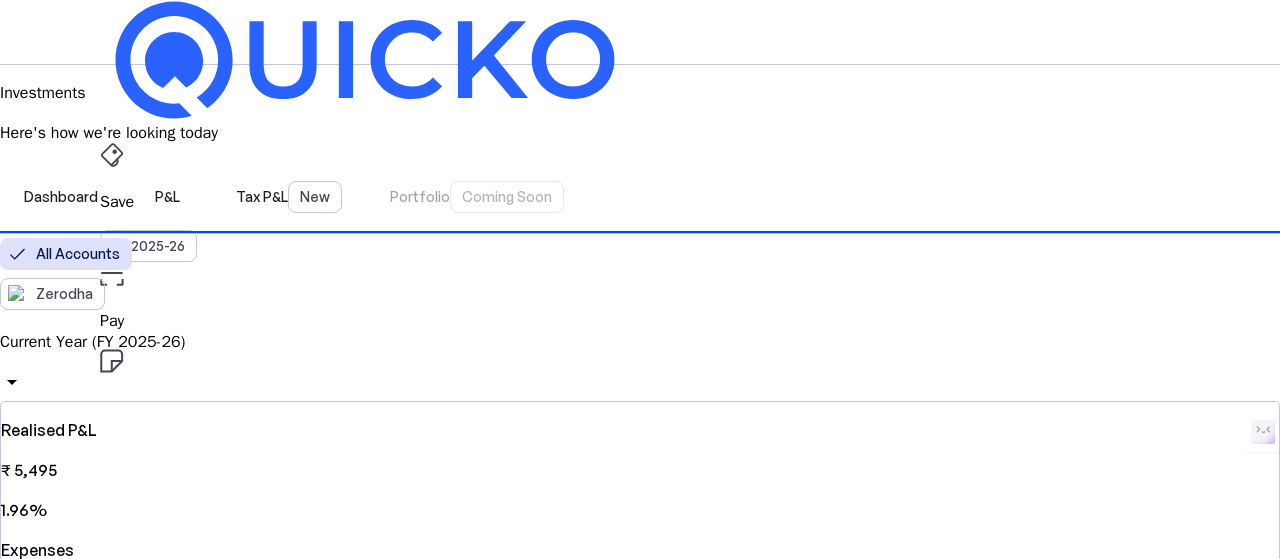 click on "AY 2025-26" at bounding box center [149, 452] 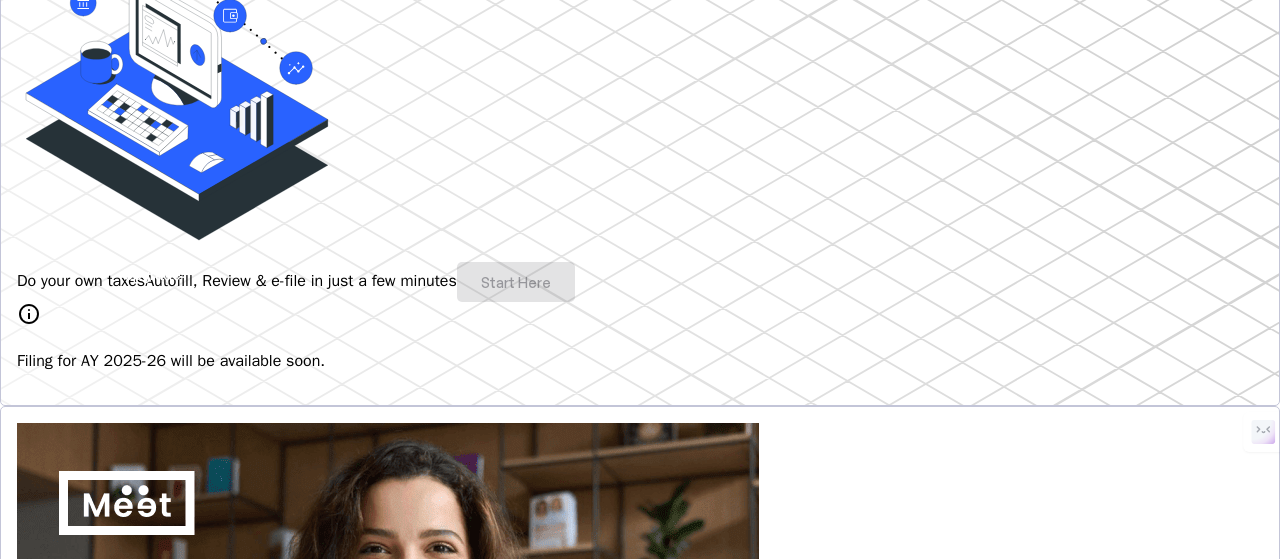 scroll, scrollTop: 350, scrollLeft: 0, axis: vertical 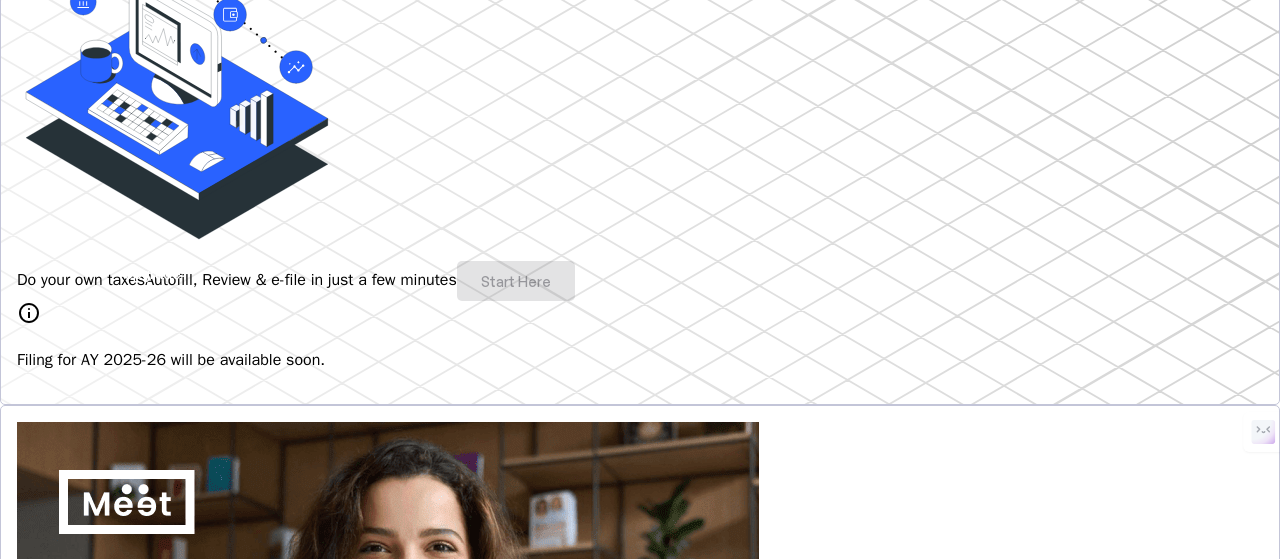 click on "Do your own taxes   Autofill, Review & e-file in just a few minutes   Start Here" at bounding box center [640, 281] 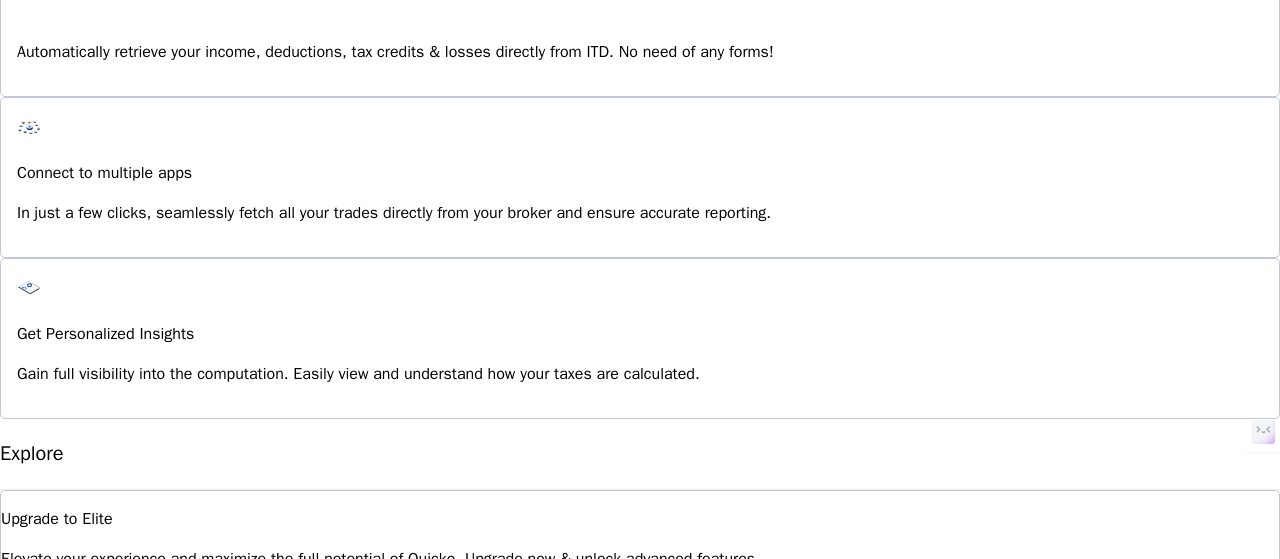 scroll, scrollTop: 1559, scrollLeft: 0, axis: vertical 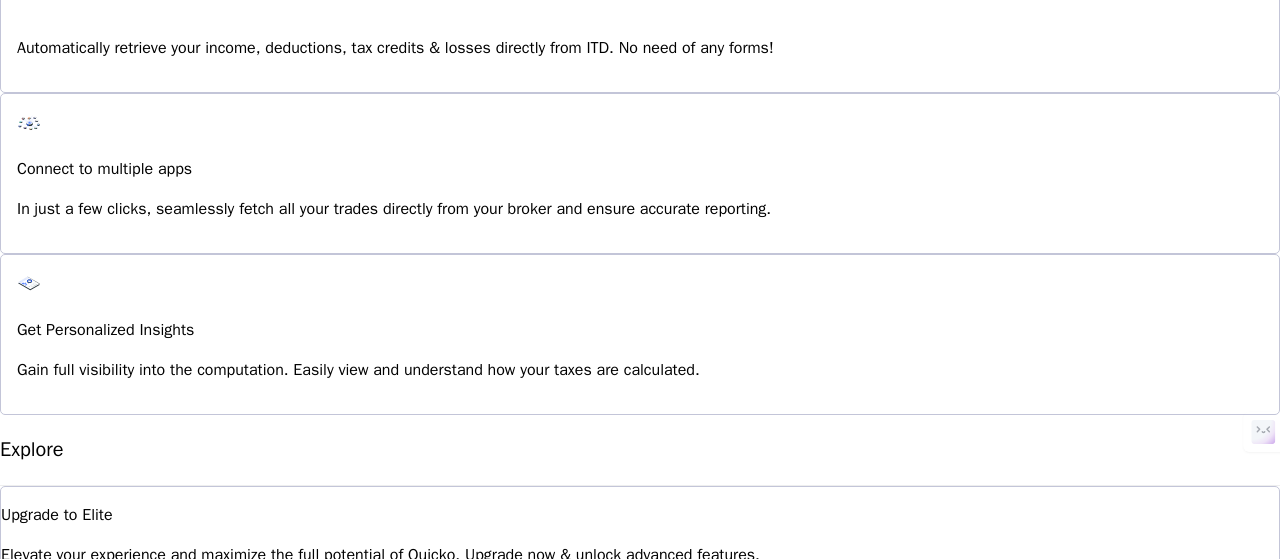 click on "Explore" at bounding box center (51, 934) 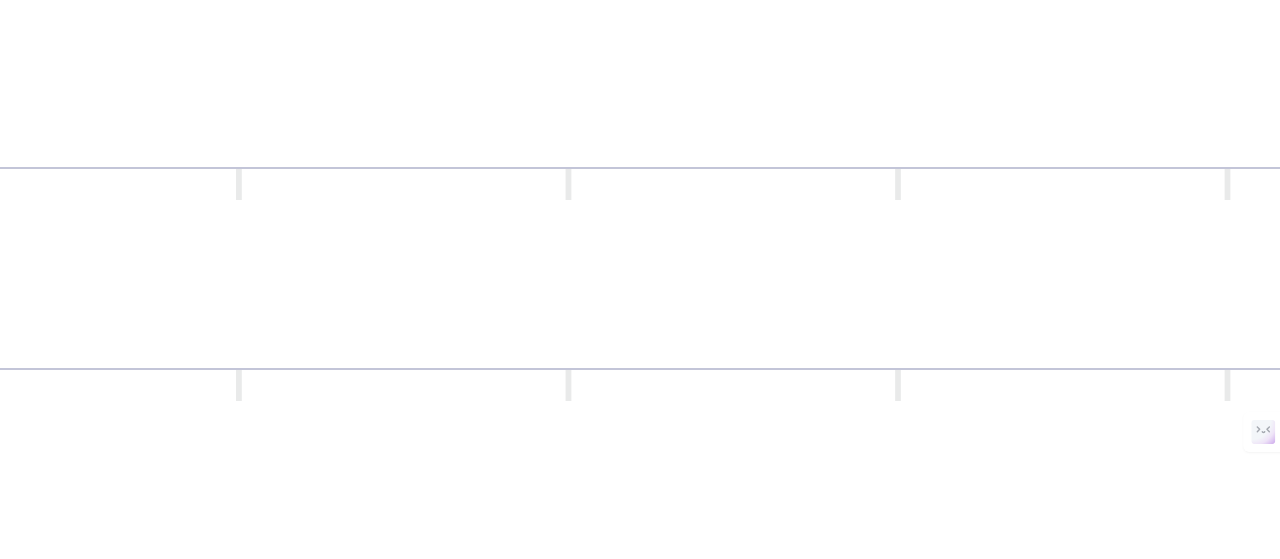 scroll, scrollTop: 0, scrollLeft: 0, axis: both 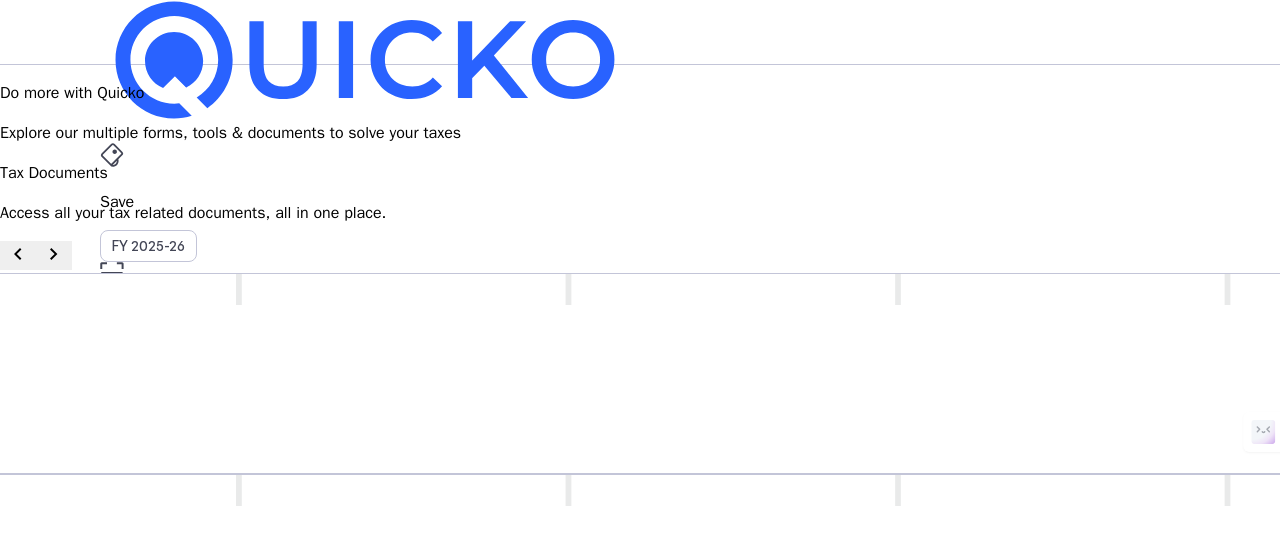 click on "Tax Documents" at bounding box center [640, 496] 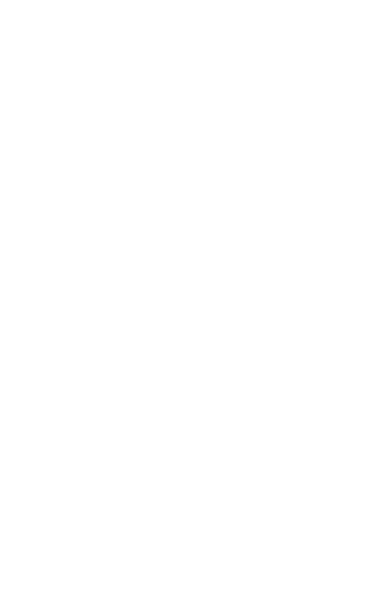 scroll, scrollTop: 0, scrollLeft: 0, axis: both 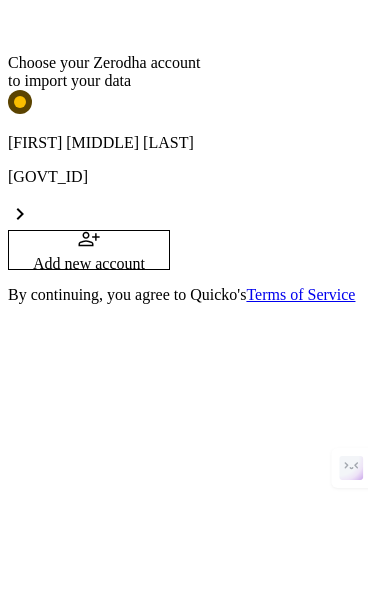 click on "[FIRST] [MIDDLE] [LAST]" at bounding box center [184, 143] 